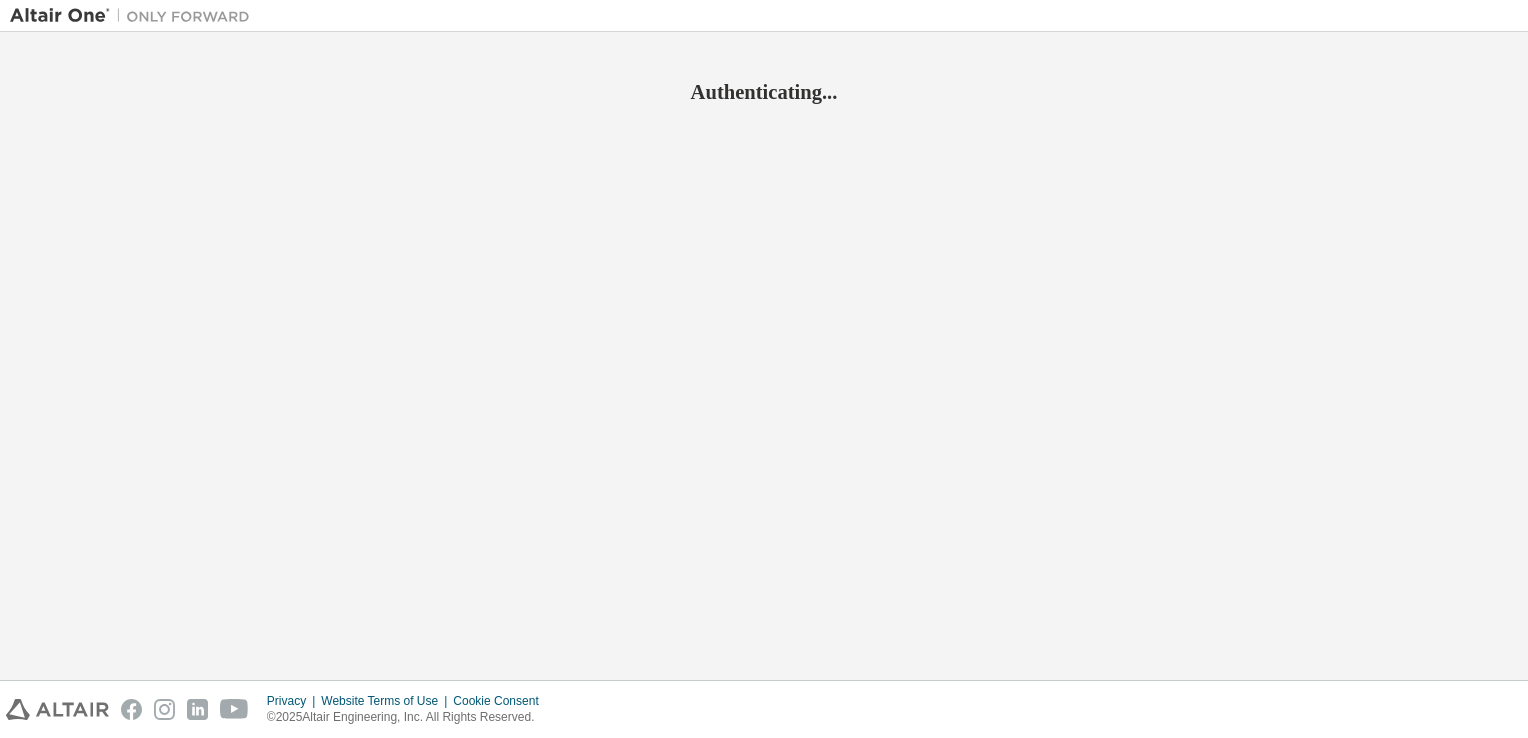 scroll, scrollTop: 0, scrollLeft: 0, axis: both 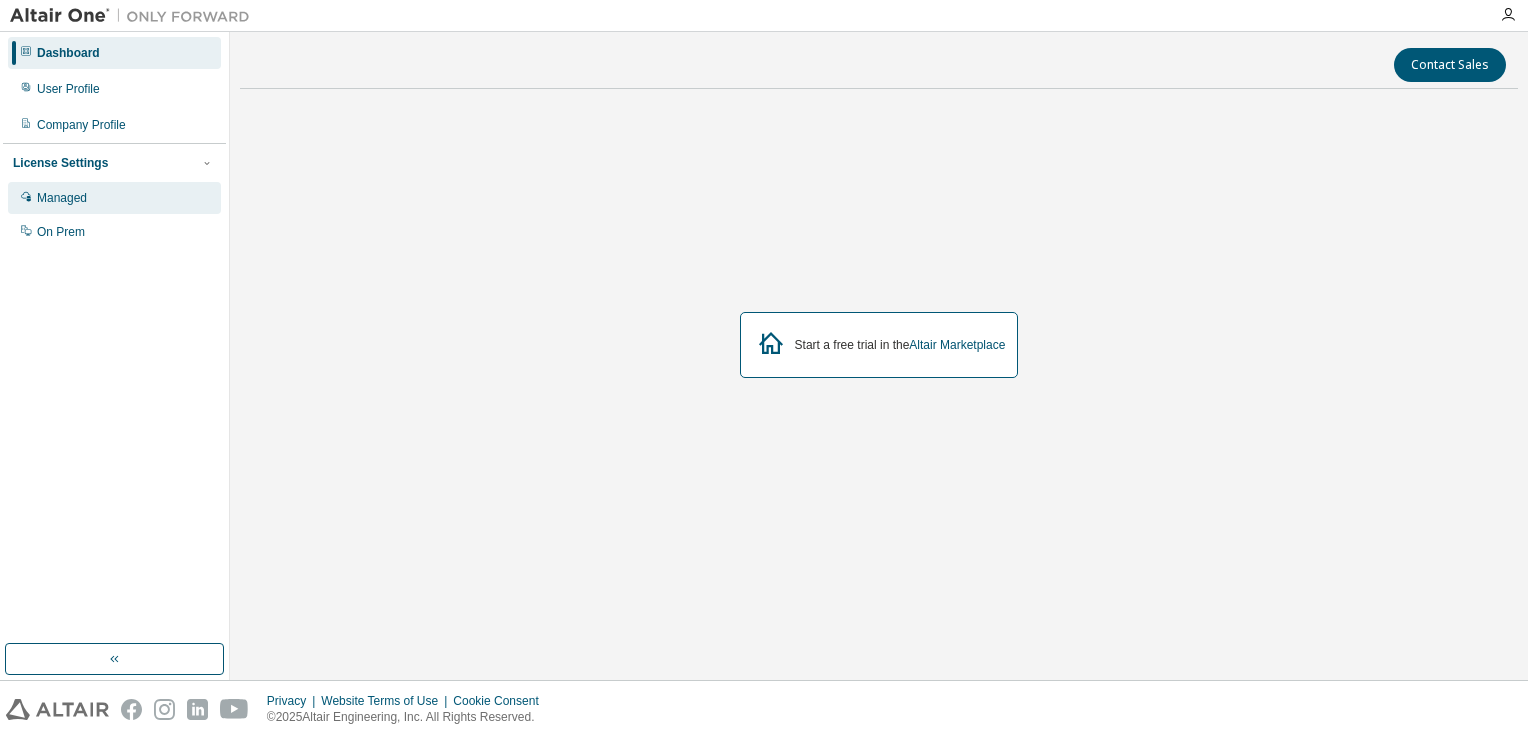 click on "Managed" at bounding box center [114, 198] 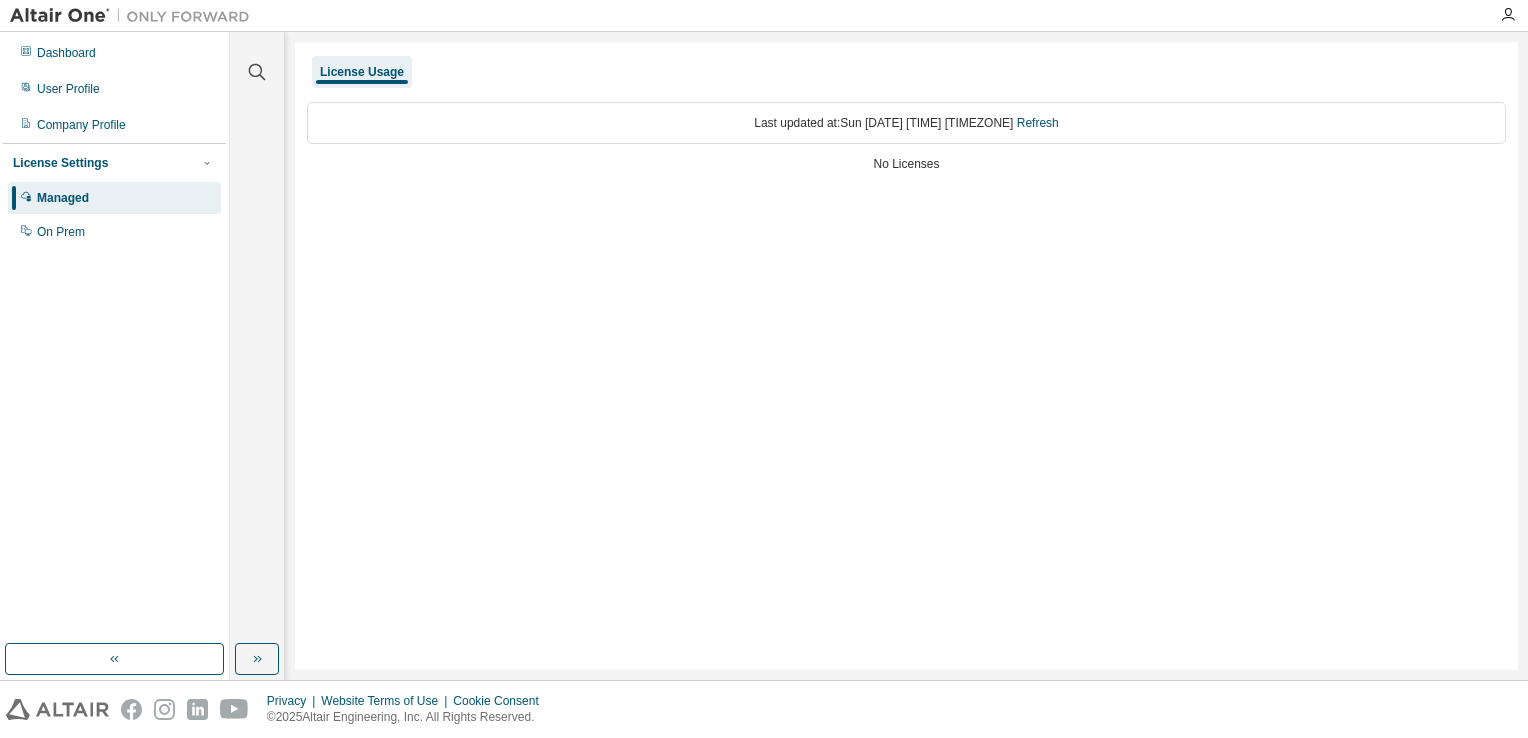 click on "License Usage" at bounding box center [362, 72] 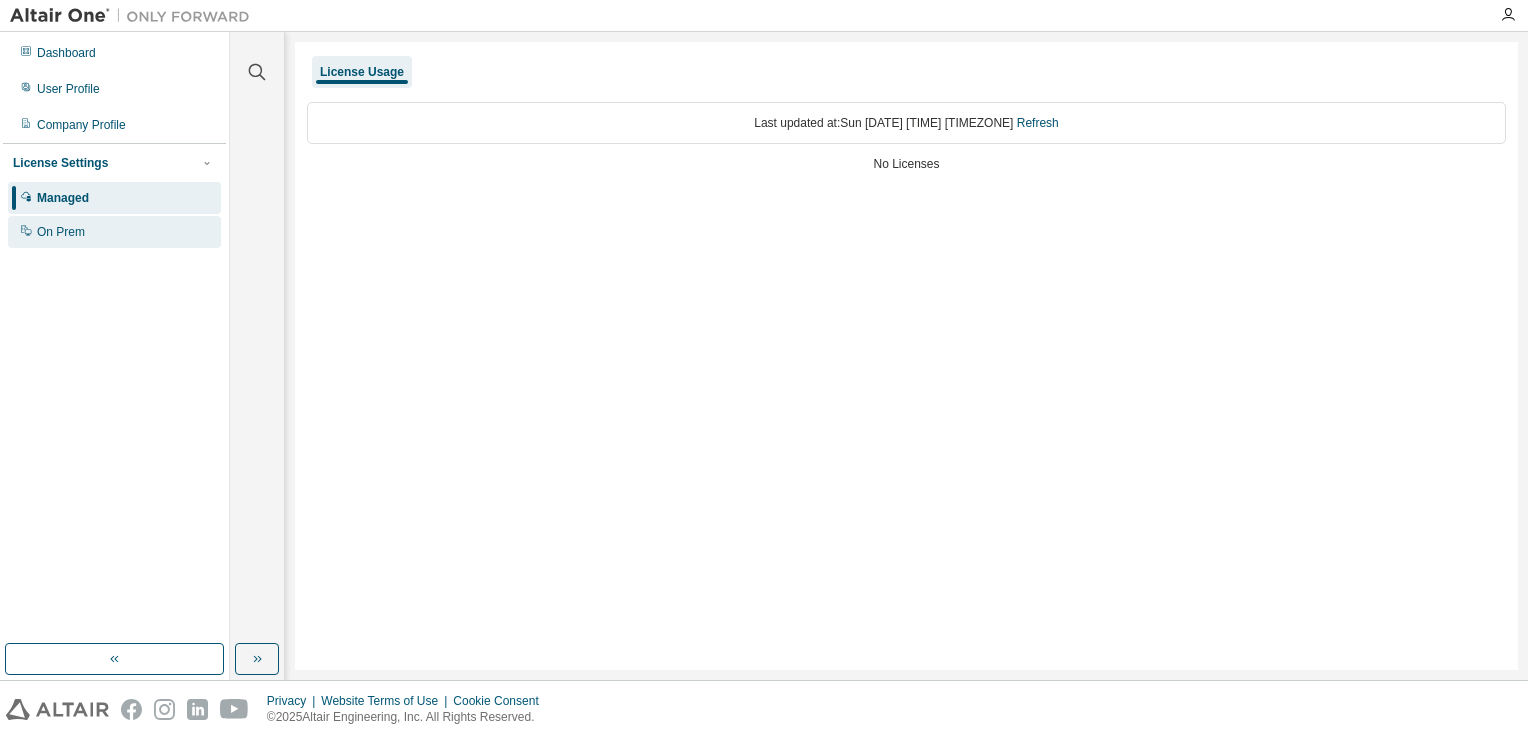 click on "On Prem" at bounding box center (61, 232) 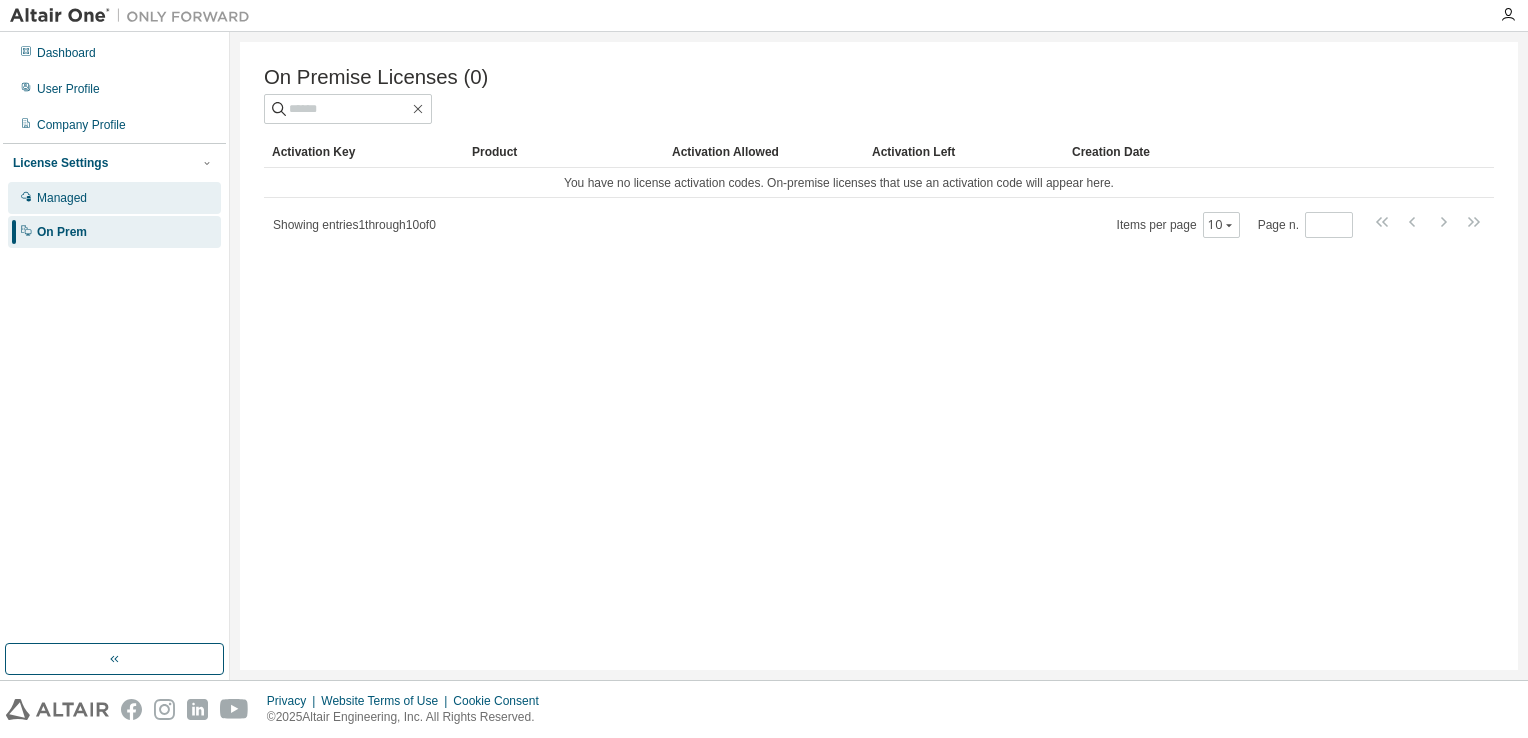 click on "Managed" at bounding box center (114, 198) 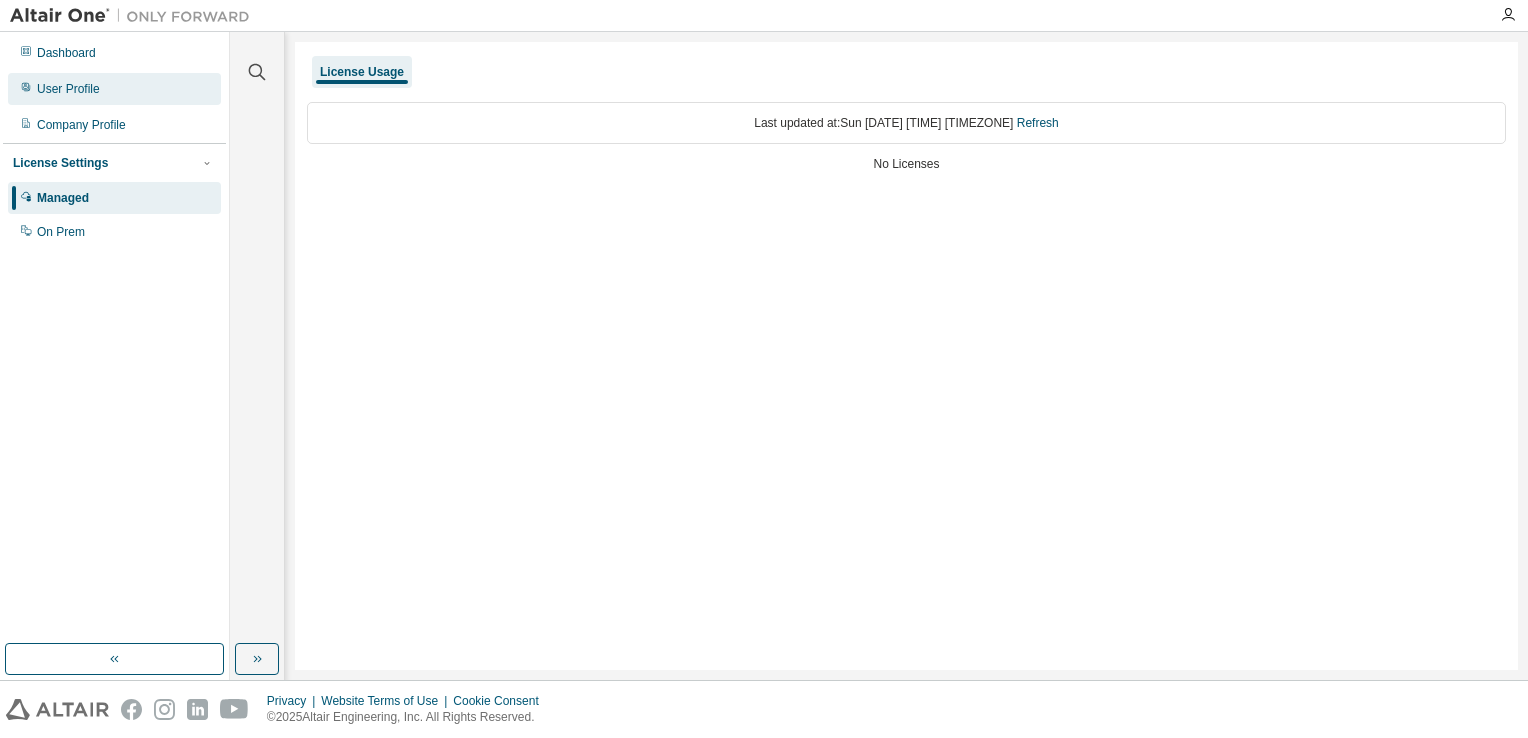 click on "User Profile" at bounding box center (68, 89) 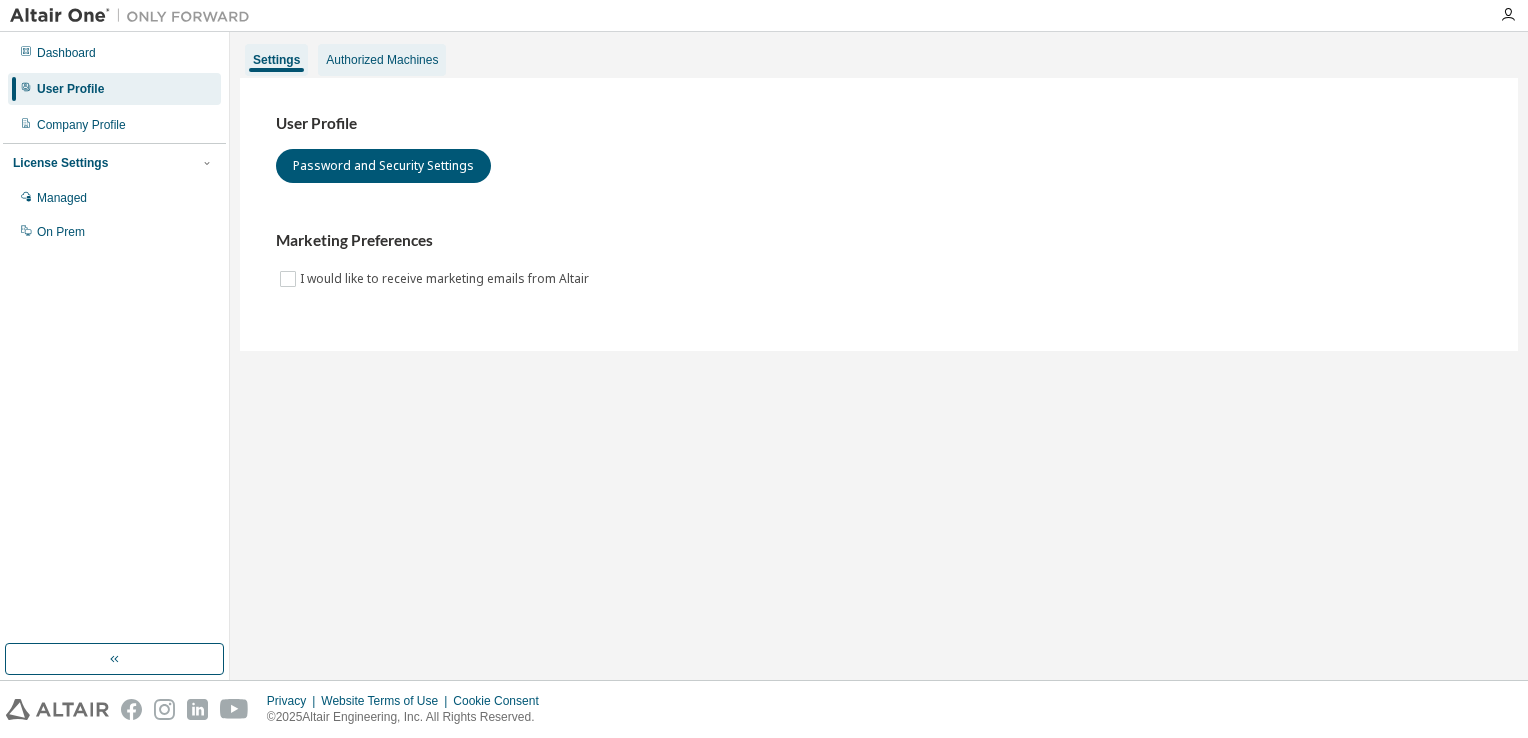 click on "Authorized Machines" at bounding box center (382, 60) 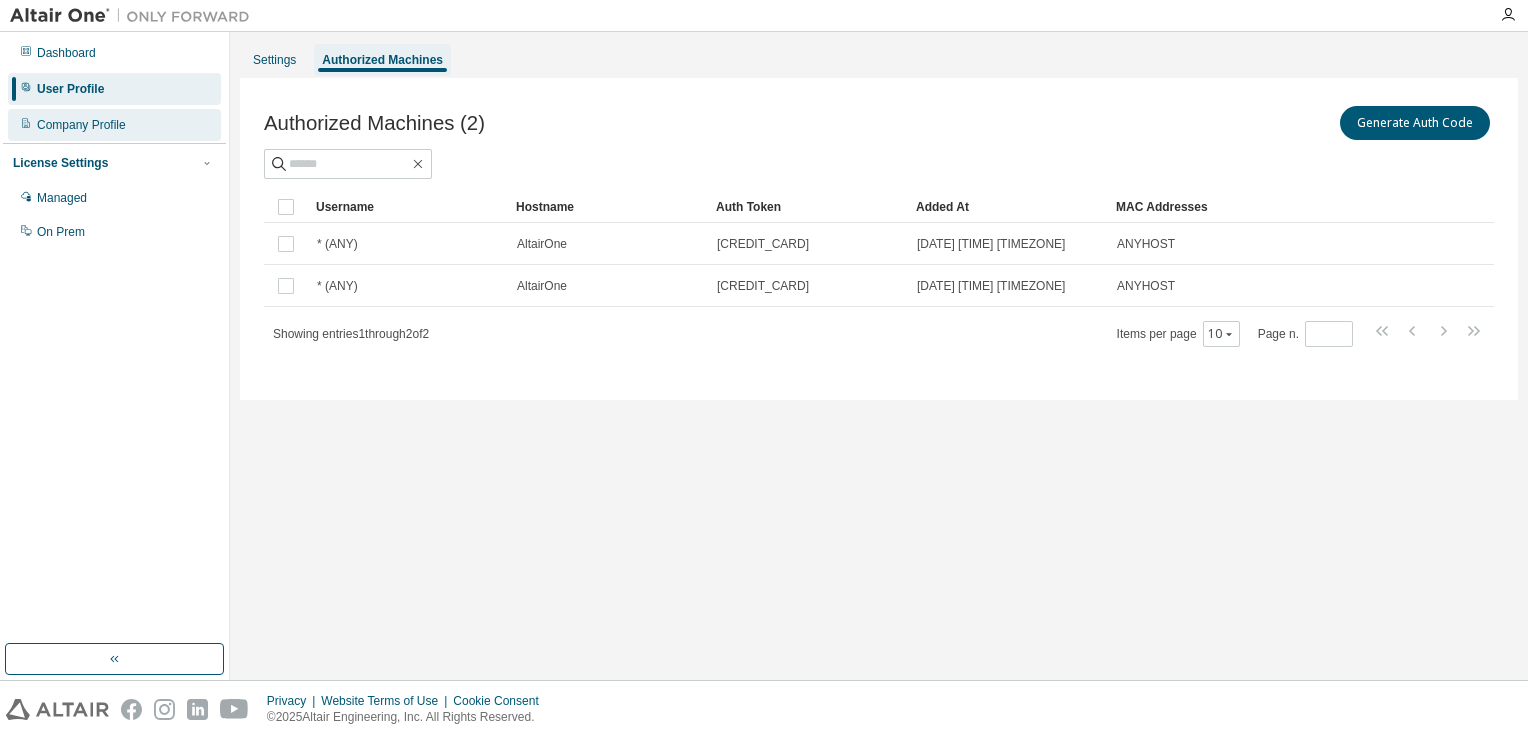 click on "Company Profile" at bounding box center (81, 125) 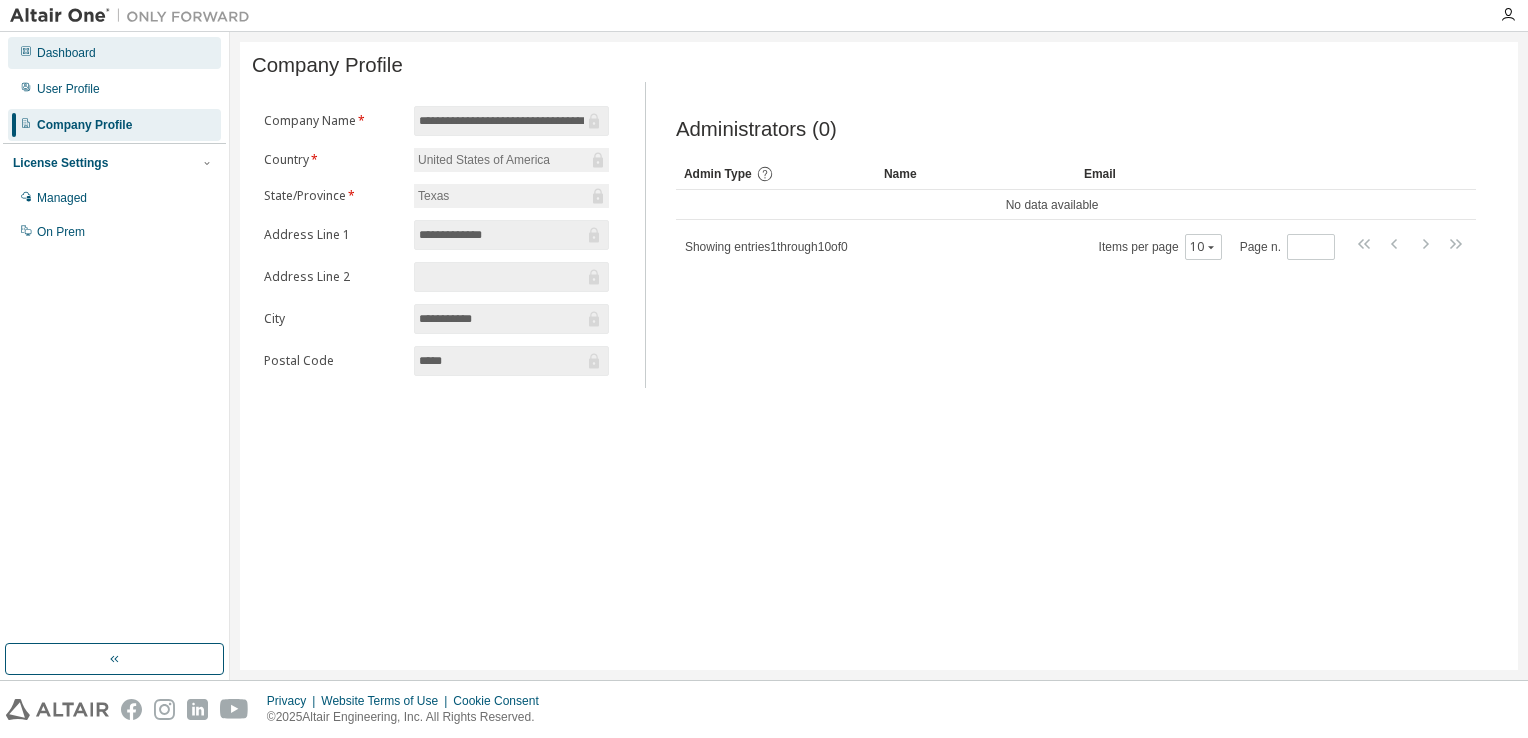click on "Dashboard" at bounding box center [66, 53] 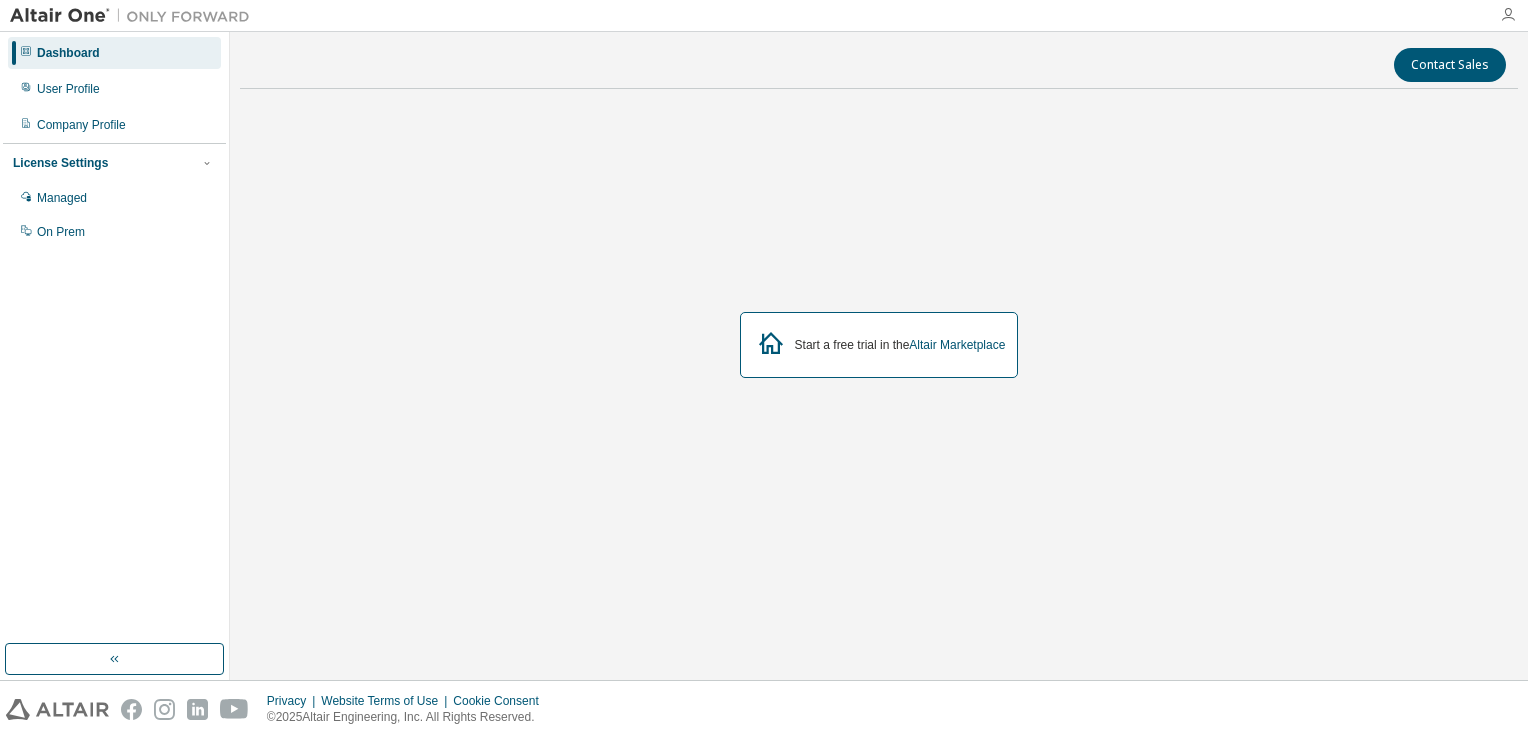 click at bounding box center (1508, 15) 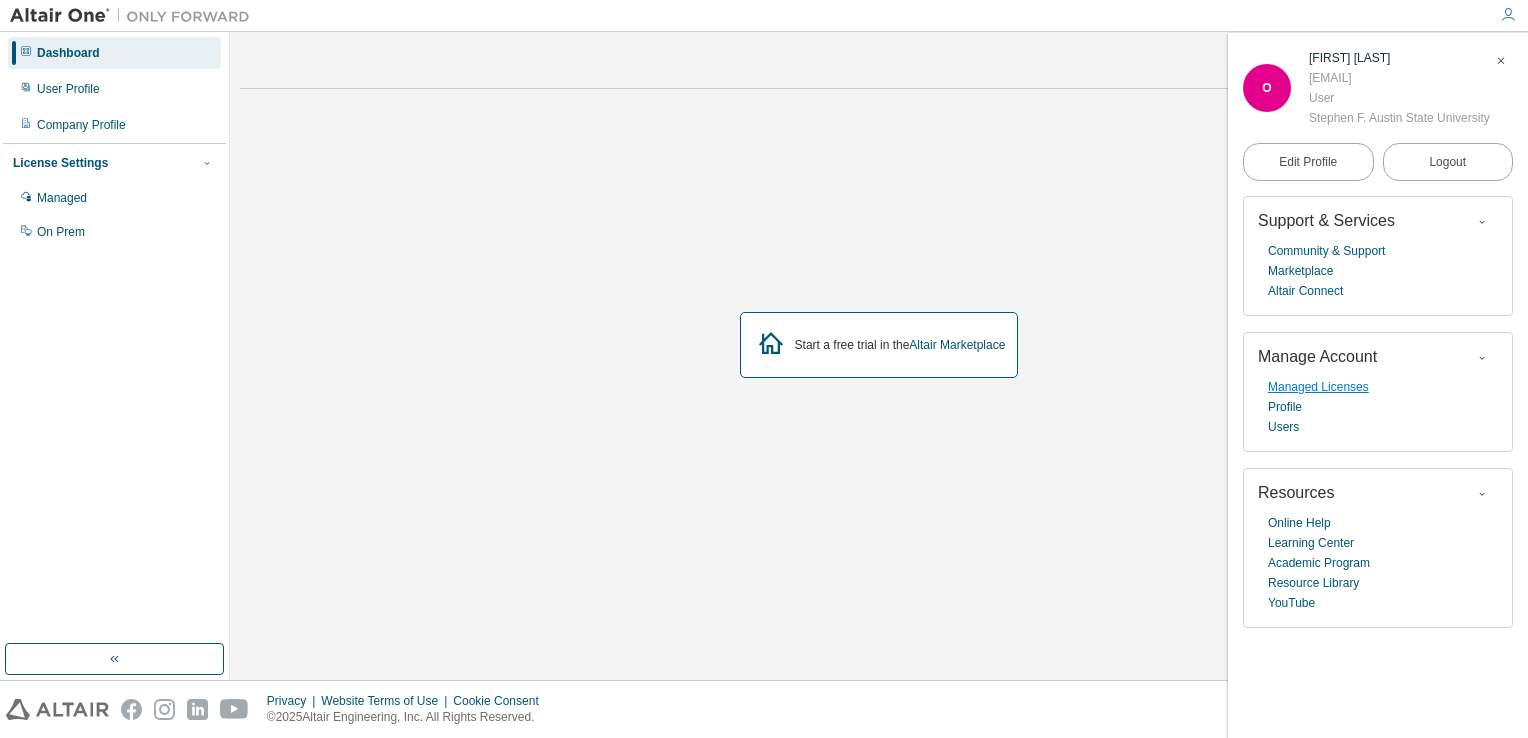 click on "Managed Licenses" at bounding box center [1318, 387] 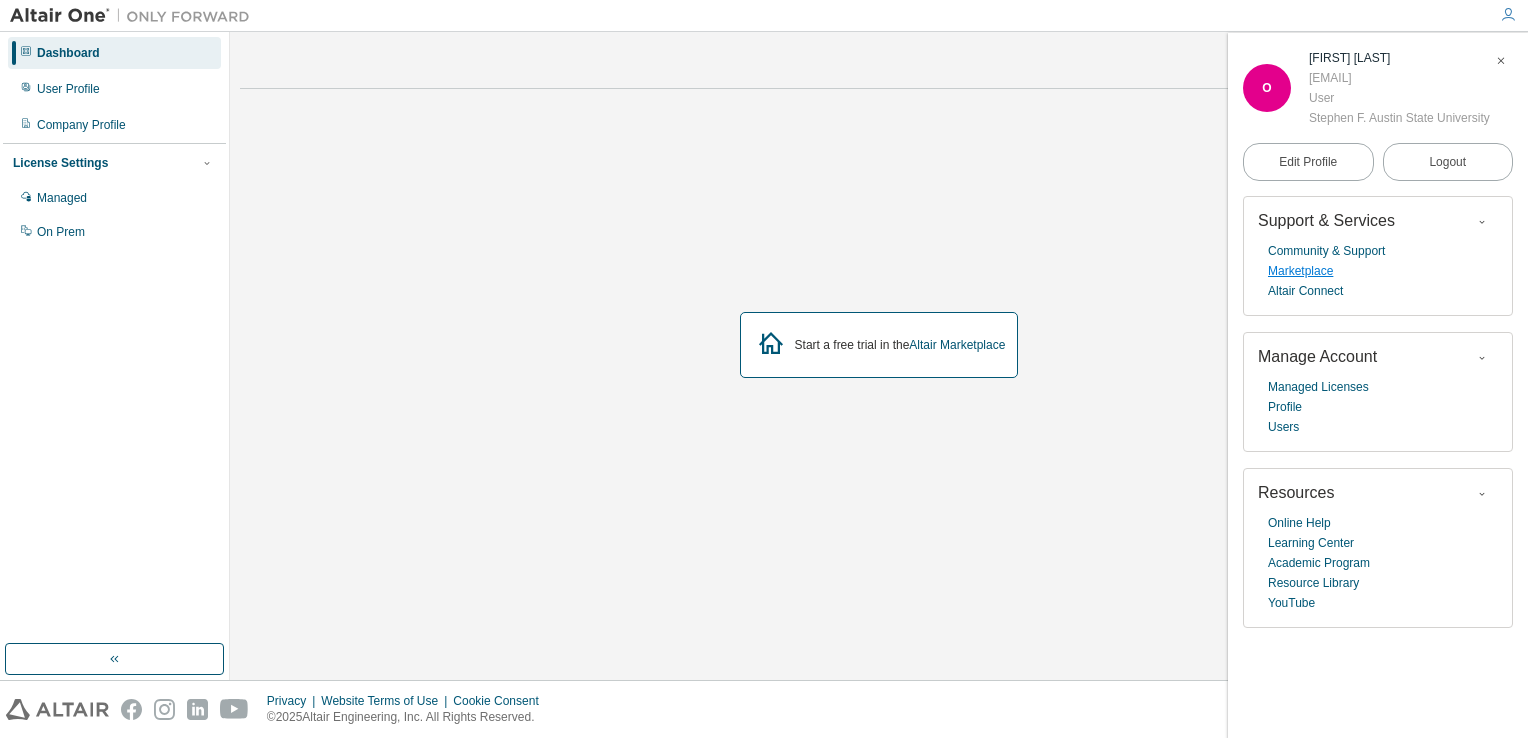 click on "Marketplace" at bounding box center (1300, 271) 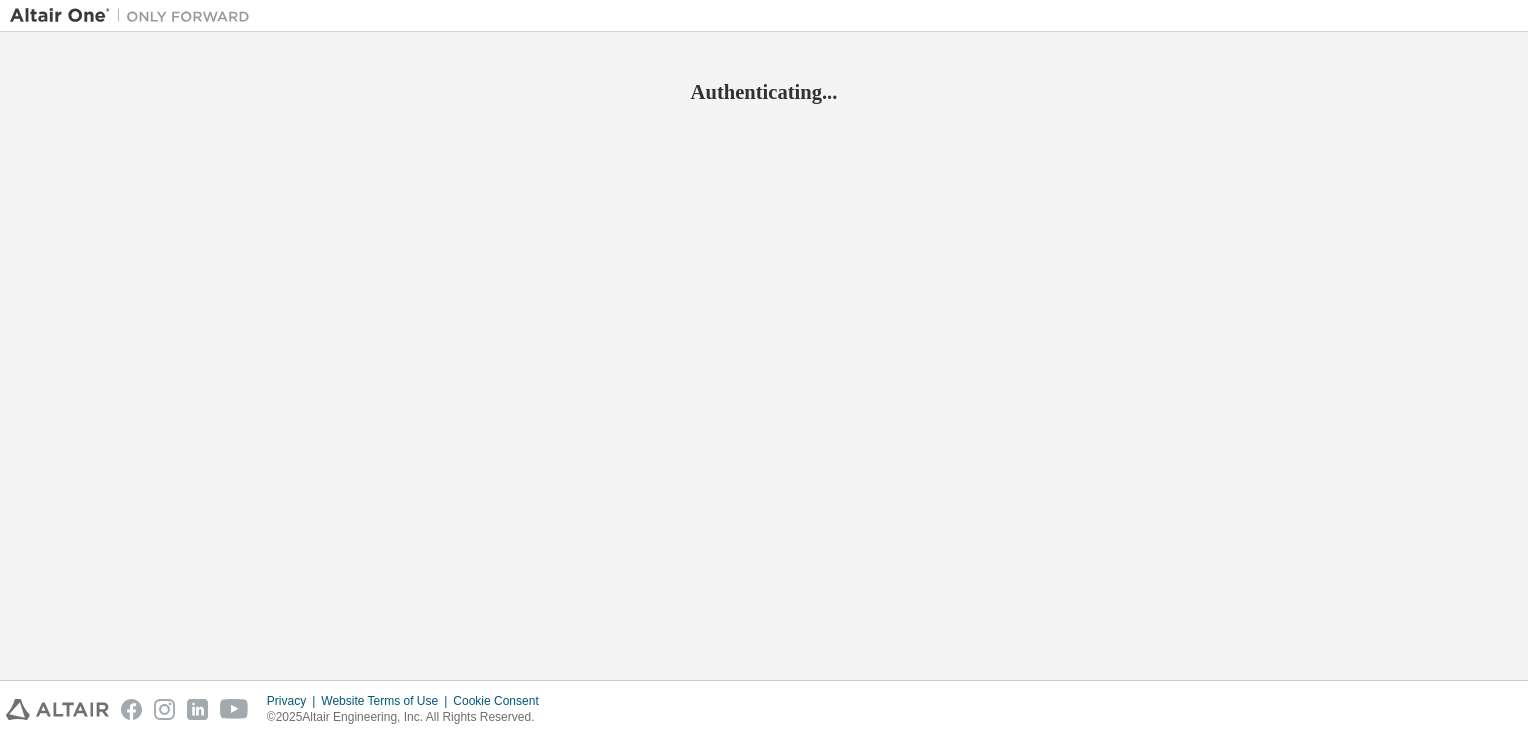 scroll, scrollTop: 0, scrollLeft: 0, axis: both 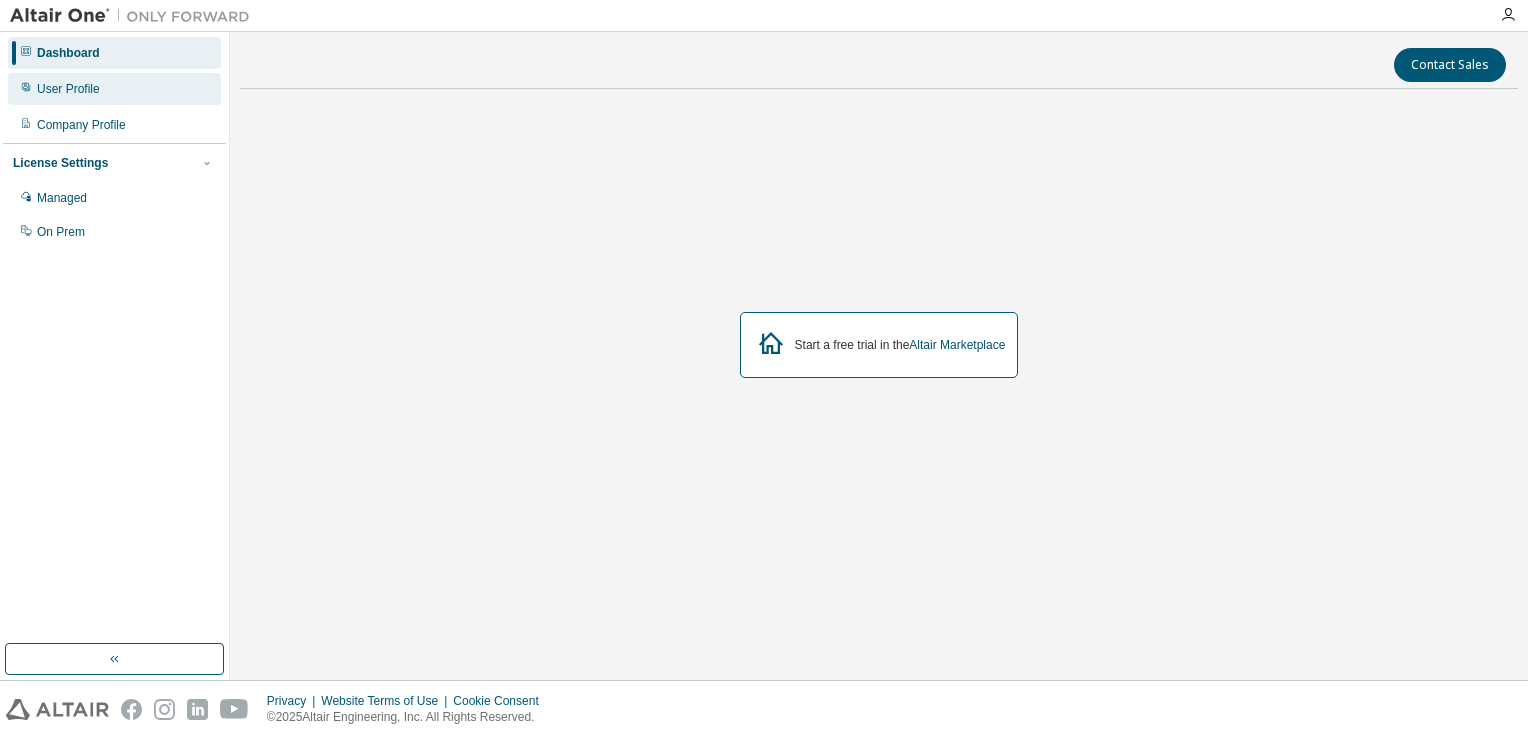 click on "User Profile" at bounding box center [68, 89] 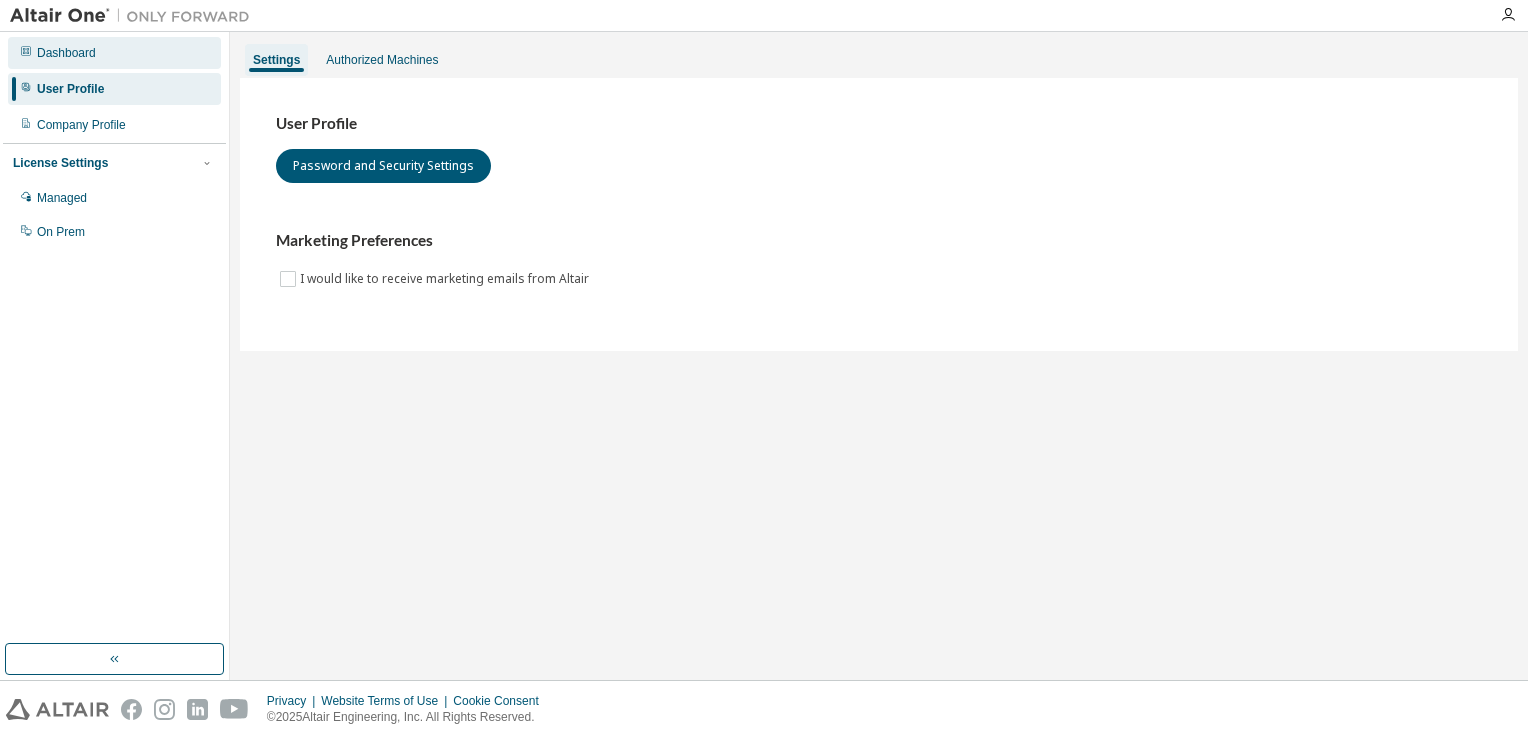 click on "Dashboard" at bounding box center [114, 53] 